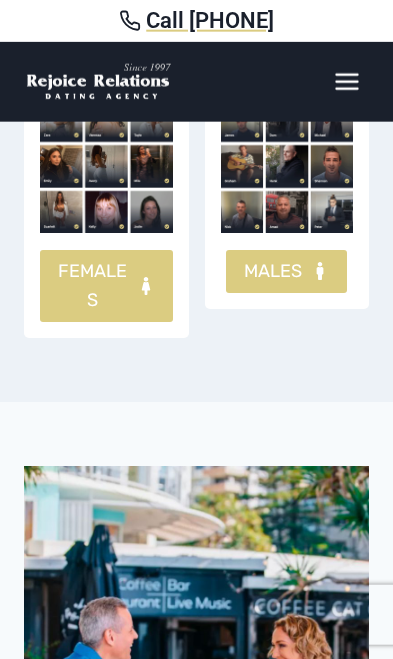 scroll, scrollTop: 1659, scrollLeft: 0, axis: vertical 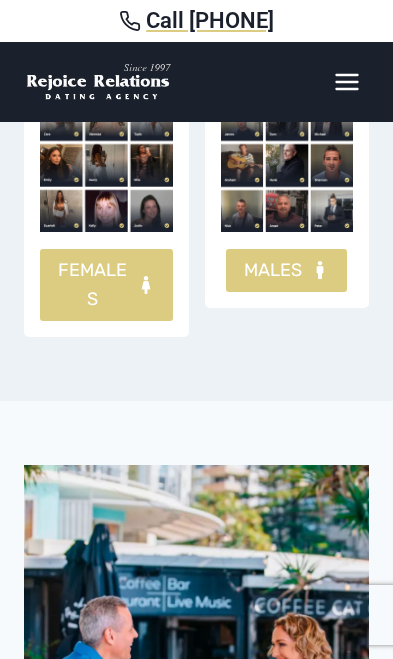 click on "FEMALES" at bounding box center [93, 285] 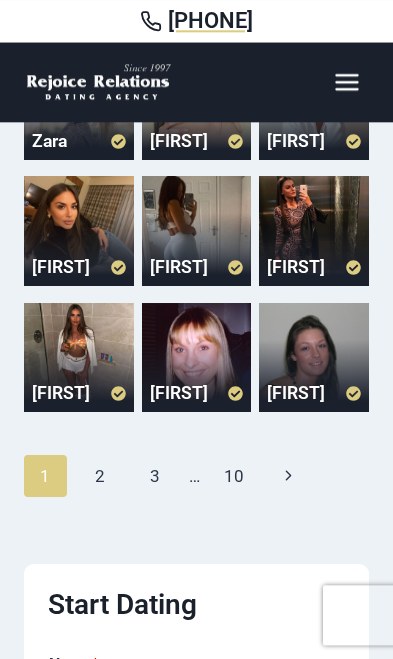 scroll, scrollTop: 194, scrollLeft: 0, axis: vertical 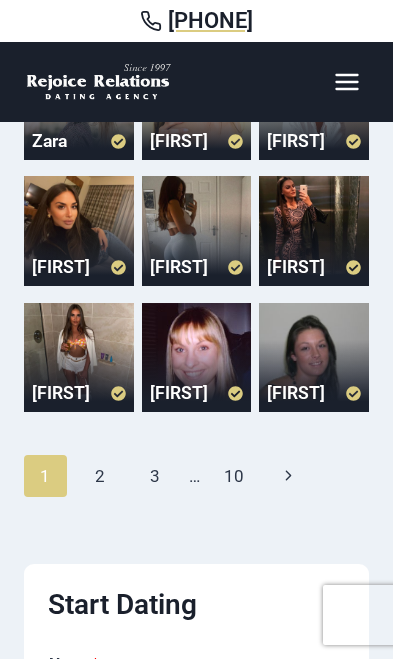 click on "2" at bounding box center [100, 476] 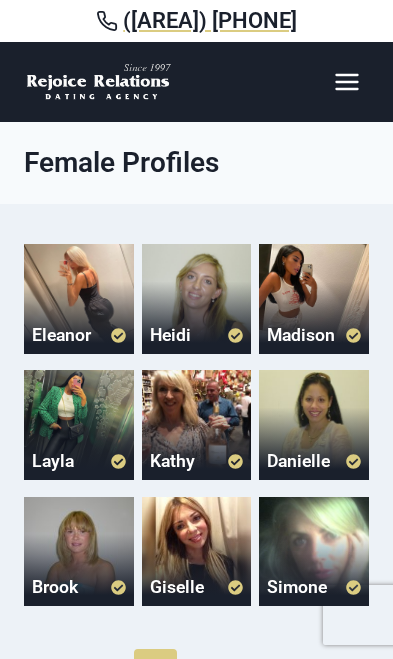 scroll, scrollTop: 5, scrollLeft: 0, axis: vertical 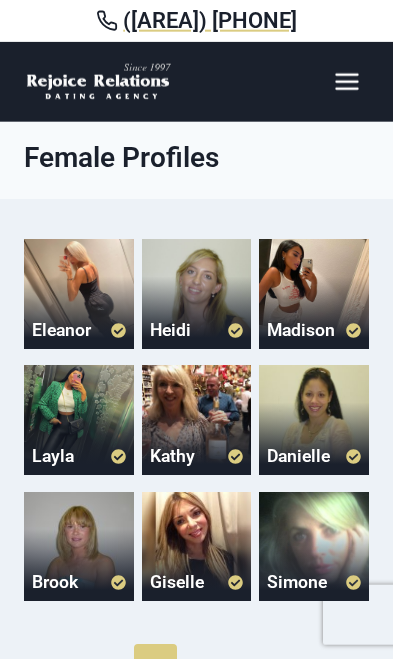 click at bounding box center [314, 420] 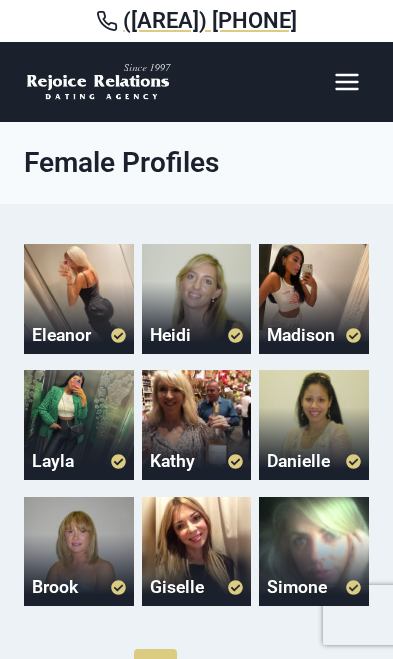 scroll, scrollTop: 5, scrollLeft: 0, axis: vertical 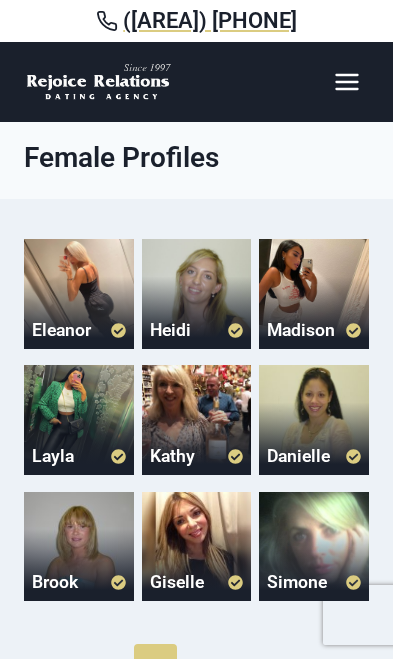 click at bounding box center [197, 547] 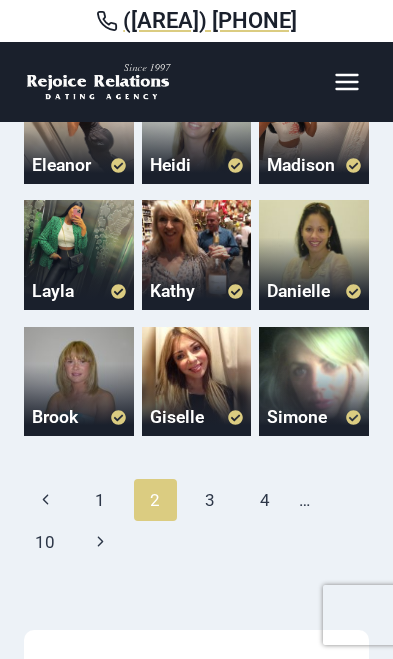 scroll, scrollTop: 219, scrollLeft: 0, axis: vertical 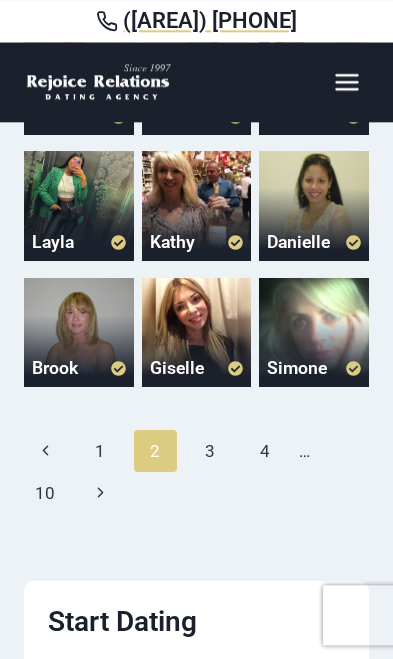 click on "3" at bounding box center (210, 451) 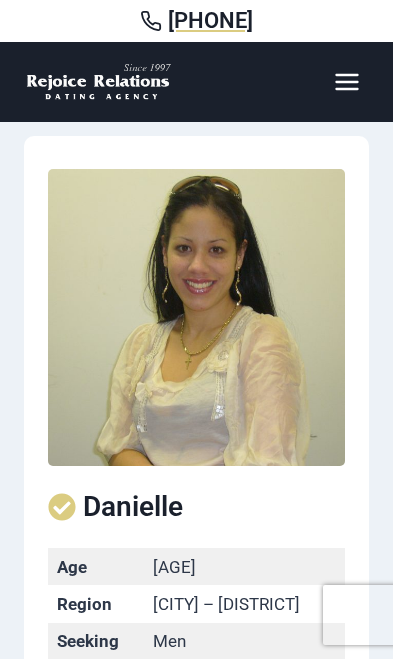 scroll, scrollTop: 0, scrollLeft: 0, axis: both 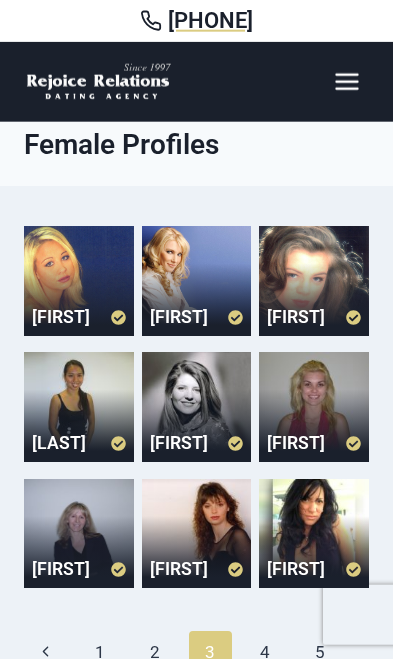 click at bounding box center [79, 281] 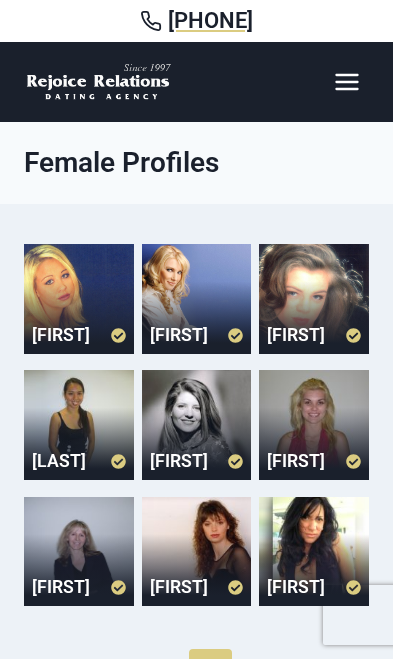 scroll, scrollTop: 18, scrollLeft: 0, axis: vertical 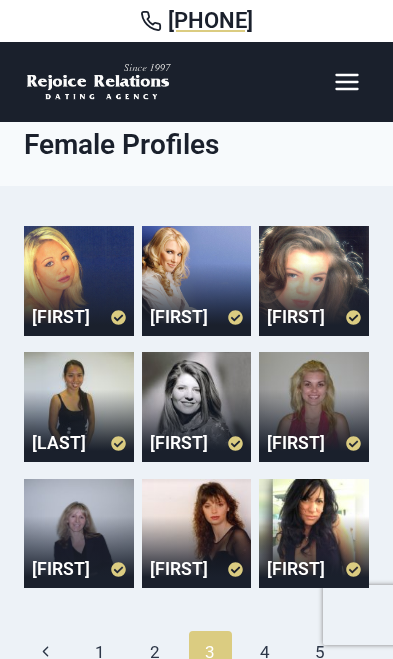 click at bounding box center (79, 407) 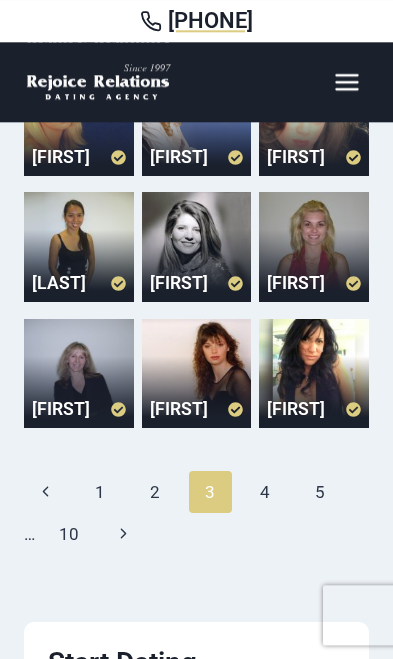 scroll, scrollTop: 216, scrollLeft: 0, axis: vertical 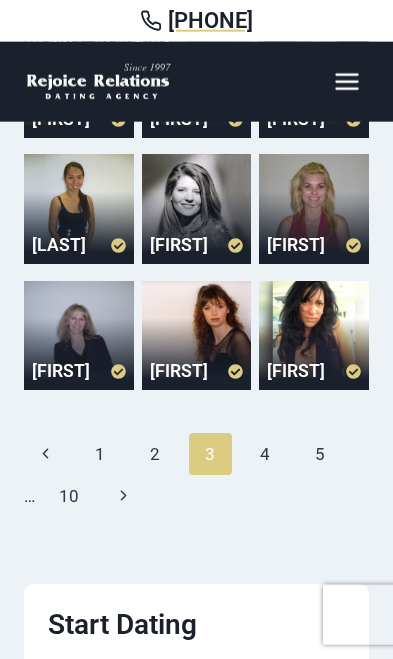 click on "4" at bounding box center (265, 454) 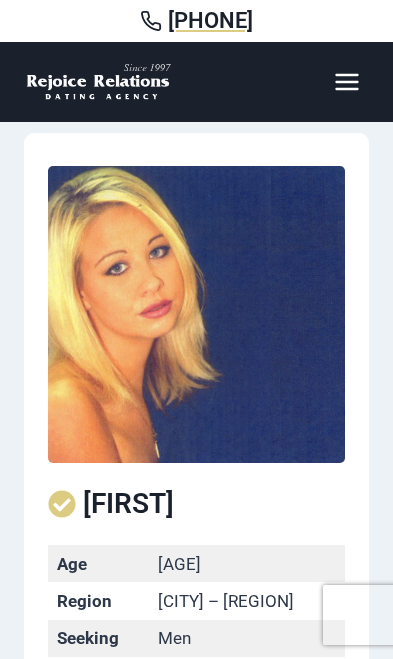 scroll, scrollTop: 0, scrollLeft: 0, axis: both 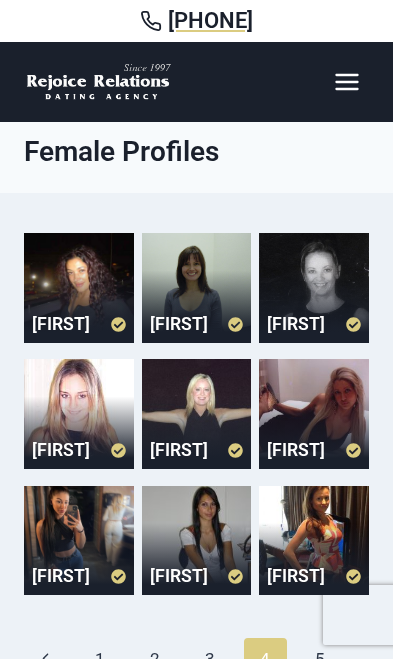 click at bounding box center (79, 288) 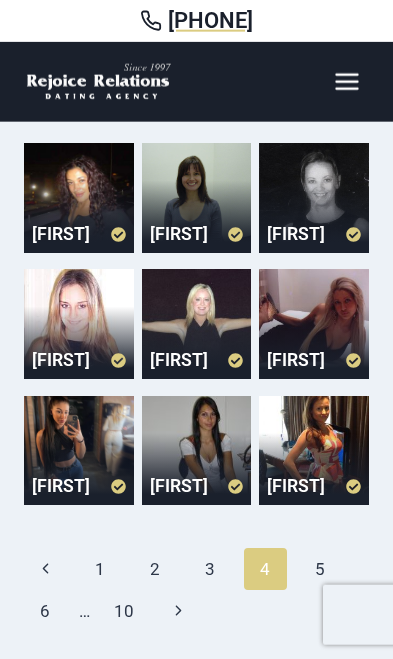 scroll, scrollTop: 108, scrollLeft: 0, axis: vertical 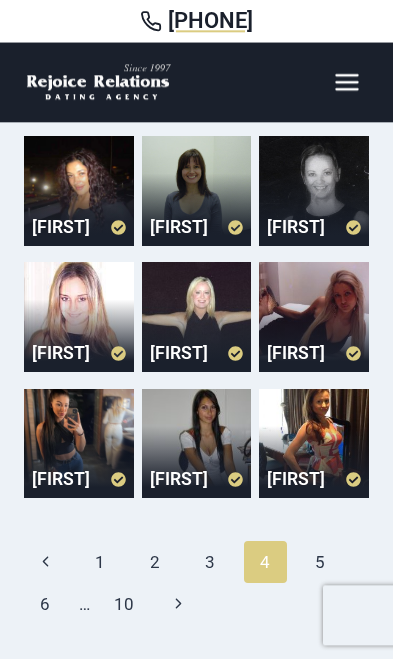click at bounding box center (79, 444) 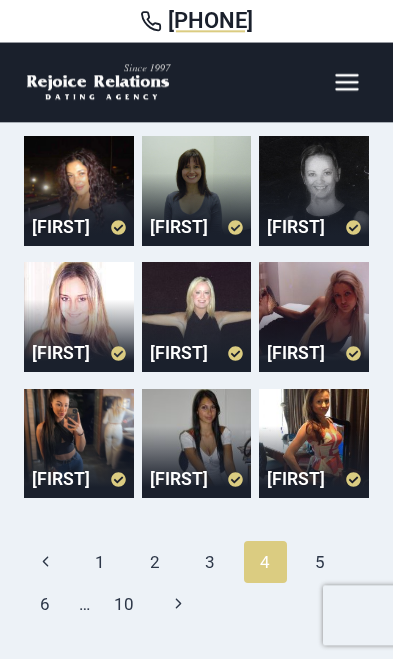 scroll, scrollTop: 141, scrollLeft: 0, axis: vertical 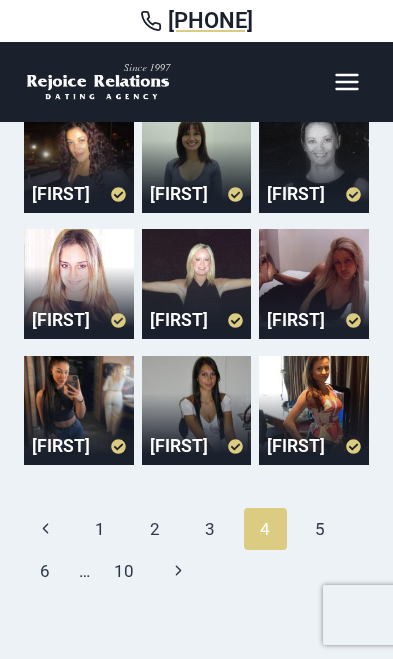 click at bounding box center [197, 411] 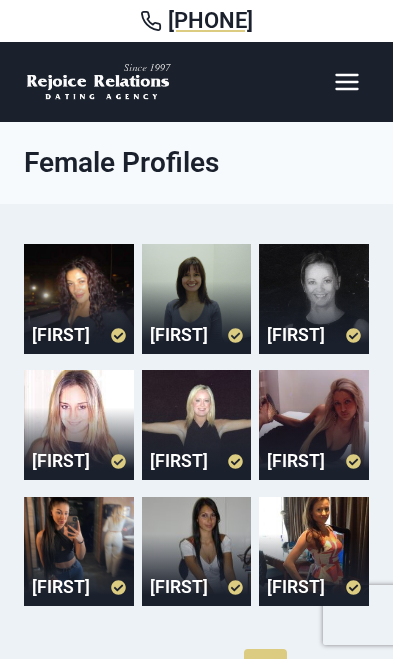 click at bounding box center (314, 552) 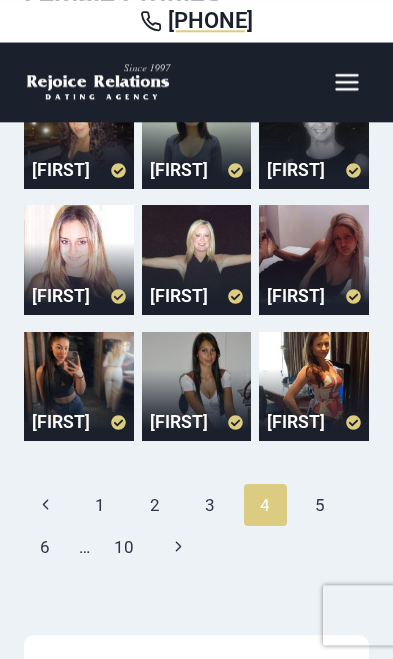 scroll, scrollTop: 170, scrollLeft: 0, axis: vertical 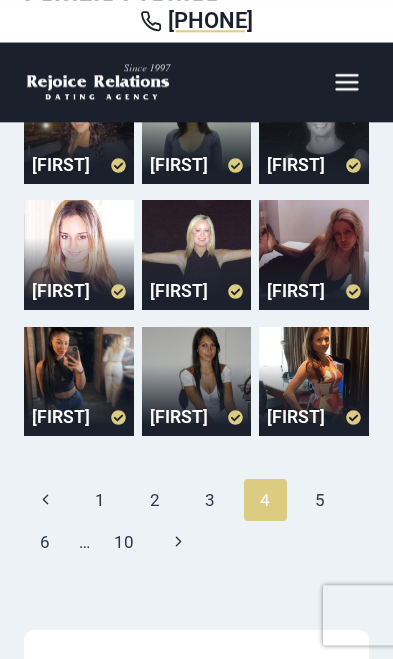 click on "5" at bounding box center [320, 500] 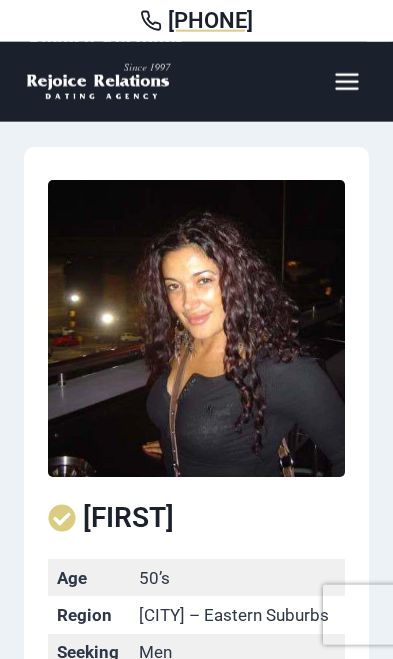 scroll, scrollTop: 0, scrollLeft: 0, axis: both 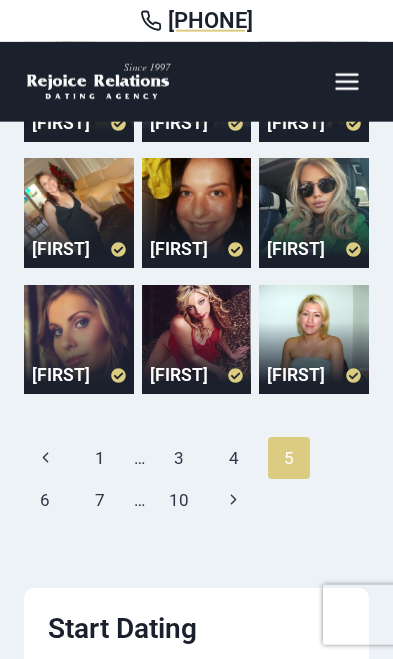 click on "6" at bounding box center [45, 500] 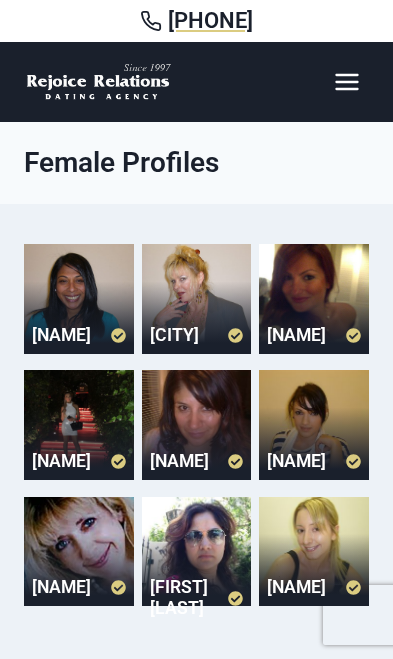 scroll, scrollTop: 14, scrollLeft: 0, axis: vertical 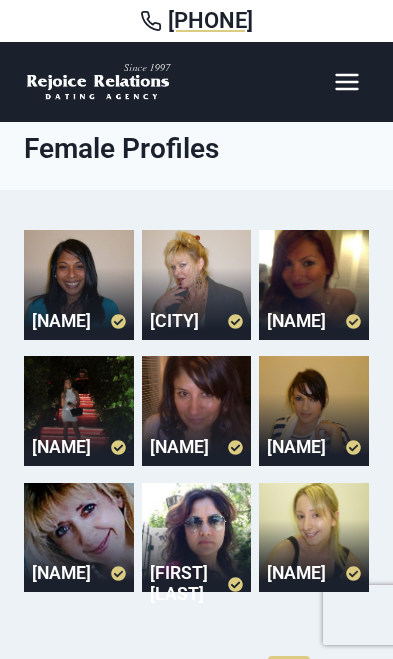 click at bounding box center (79, 285) 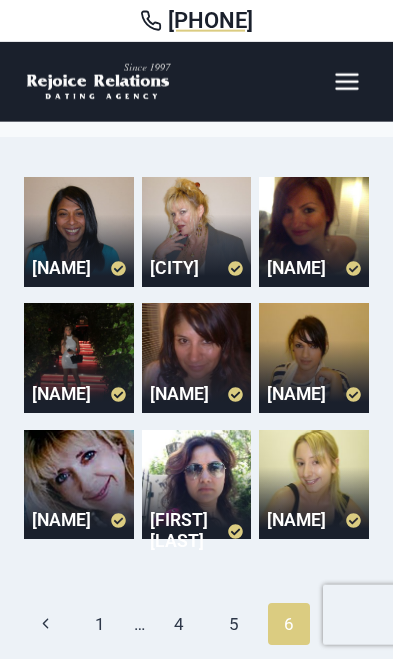 scroll, scrollTop: 71, scrollLeft: 0, axis: vertical 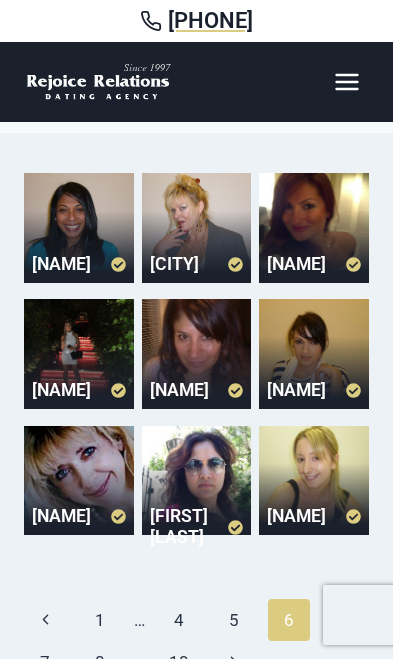 click on "8" at bounding box center (100, 662) 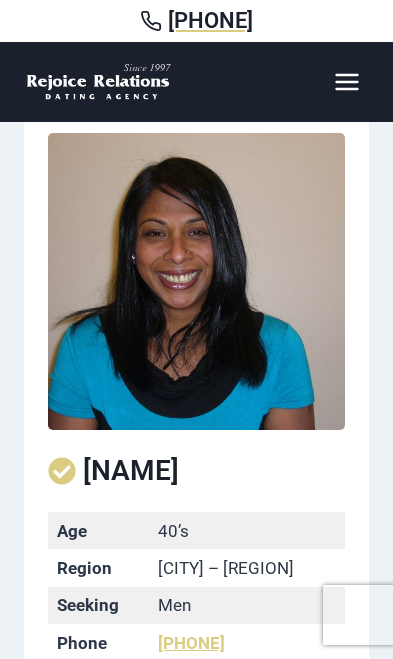 scroll, scrollTop: 0, scrollLeft: 0, axis: both 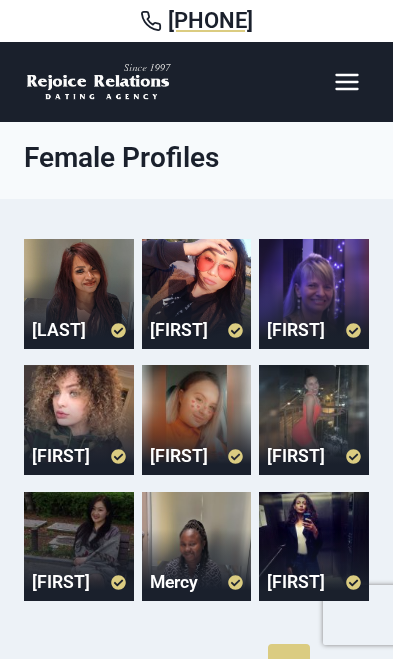 click at bounding box center (197, 294) 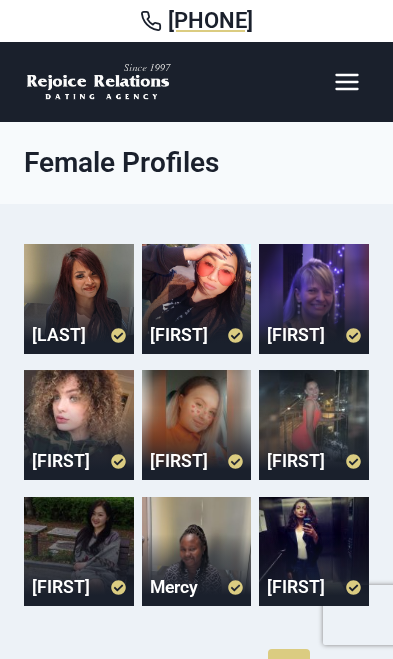 click at bounding box center [197, 425] 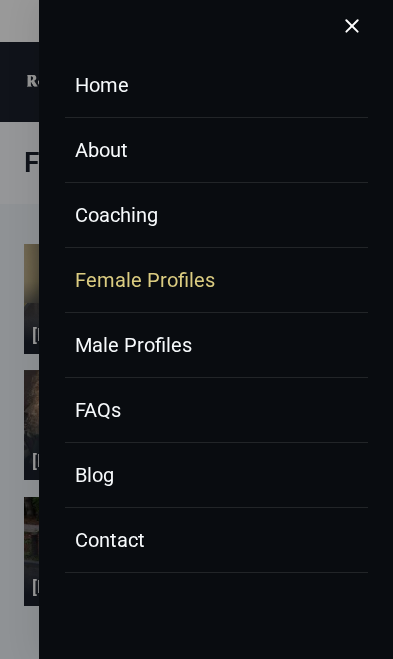 click on "Coaching" at bounding box center (216, 215) 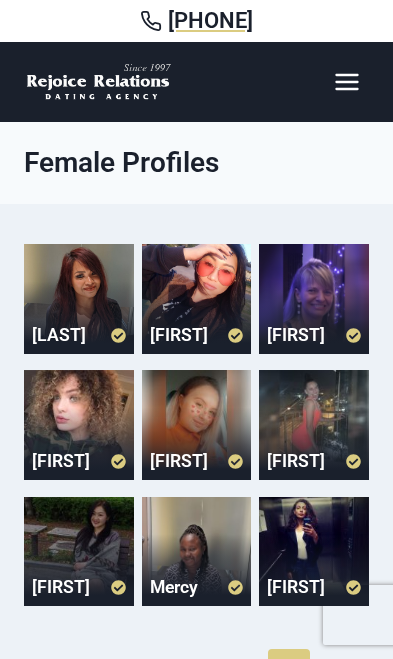 click on "Toggle Menu" at bounding box center (346, 81) 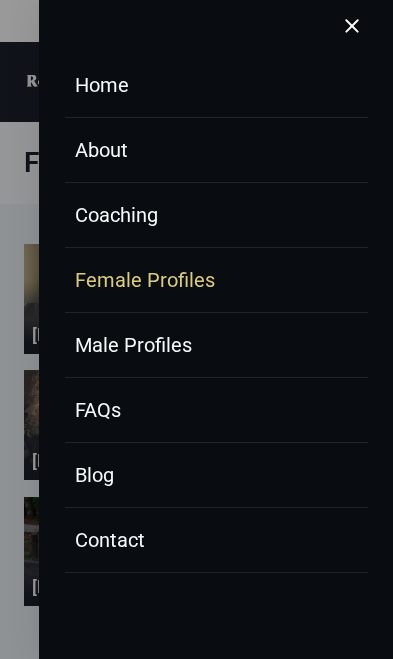 click on "Contact" at bounding box center [216, 540] 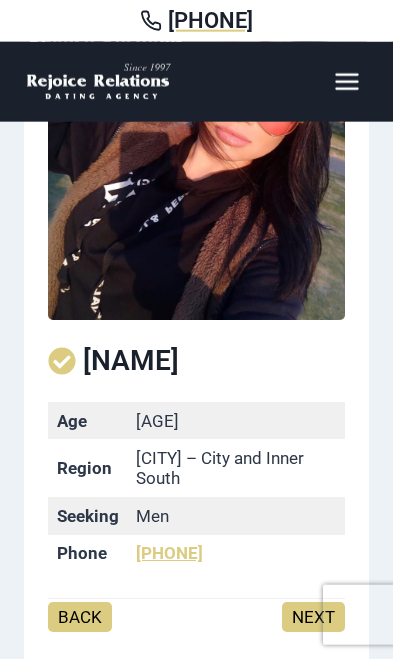 scroll, scrollTop: 0, scrollLeft: 0, axis: both 